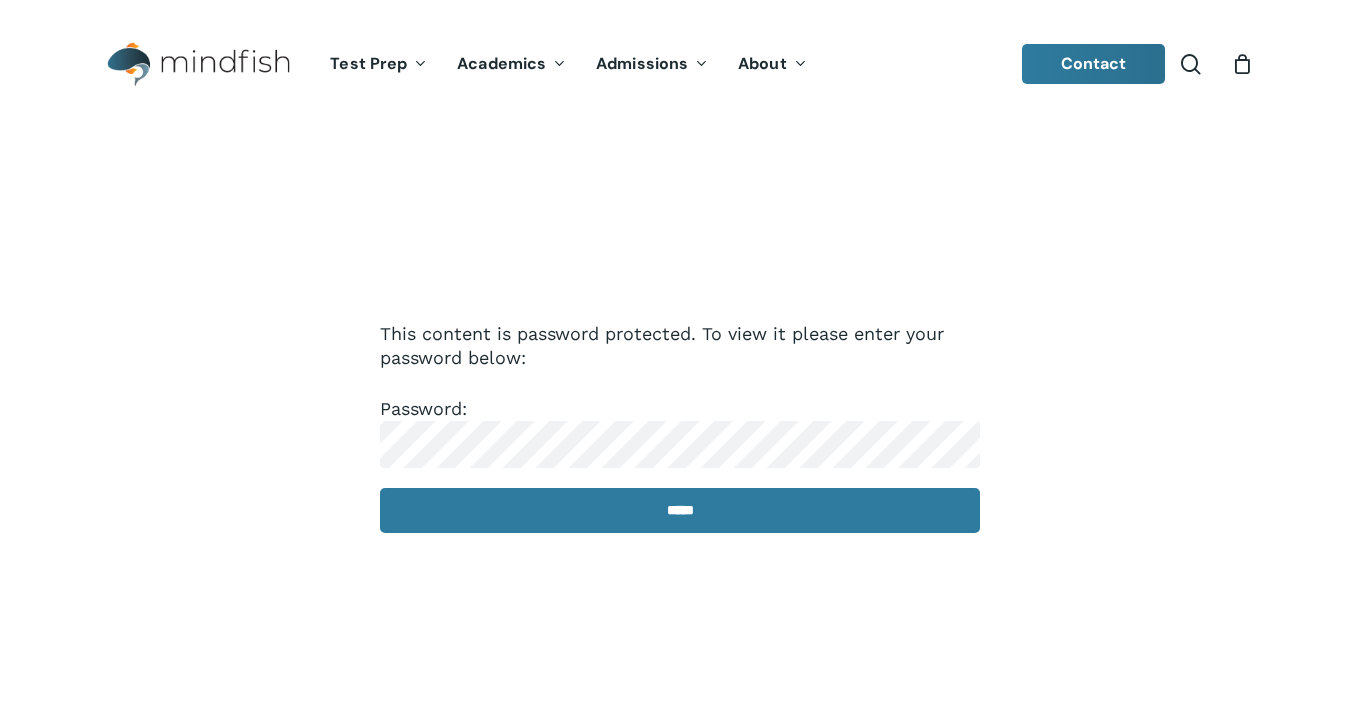 scroll, scrollTop: 0, scrollLeft: 0, axis: both 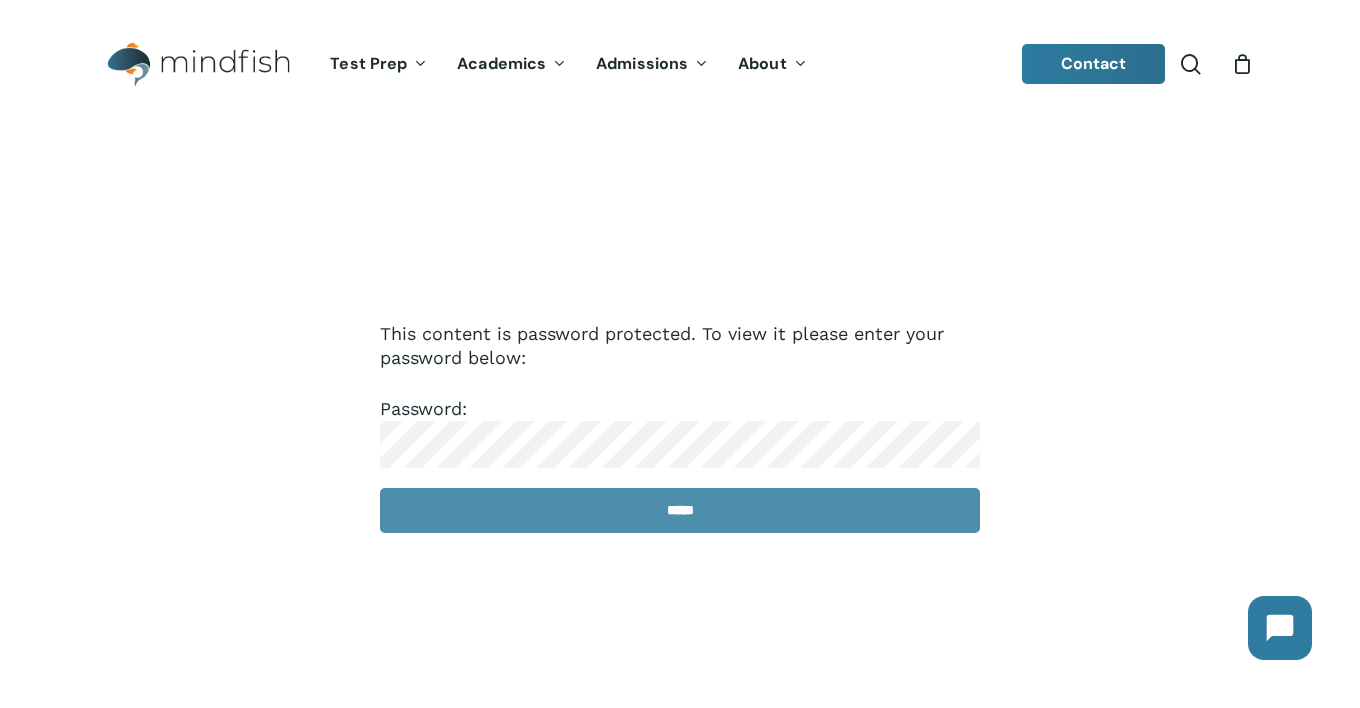 click on "*****" at bounding box center [680, 510] 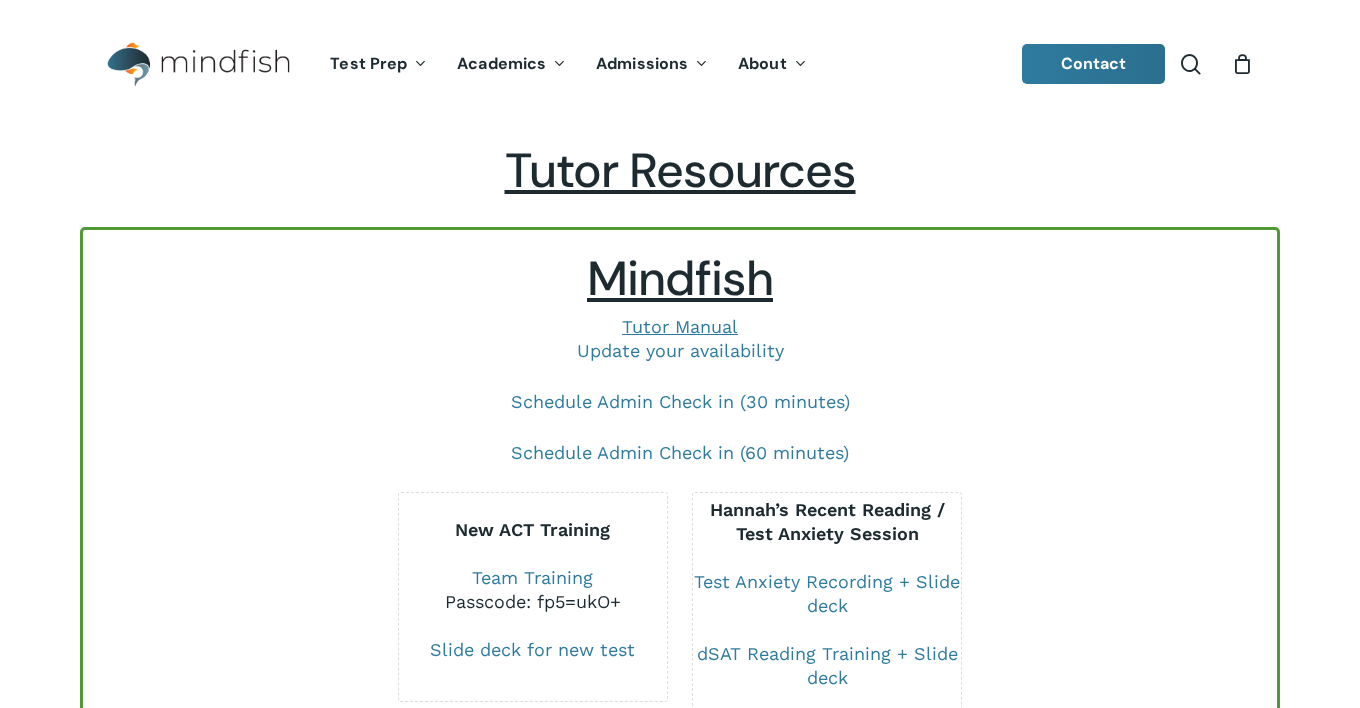 scroll, scrollTop: 0, scrollLeft: 0, axis: both 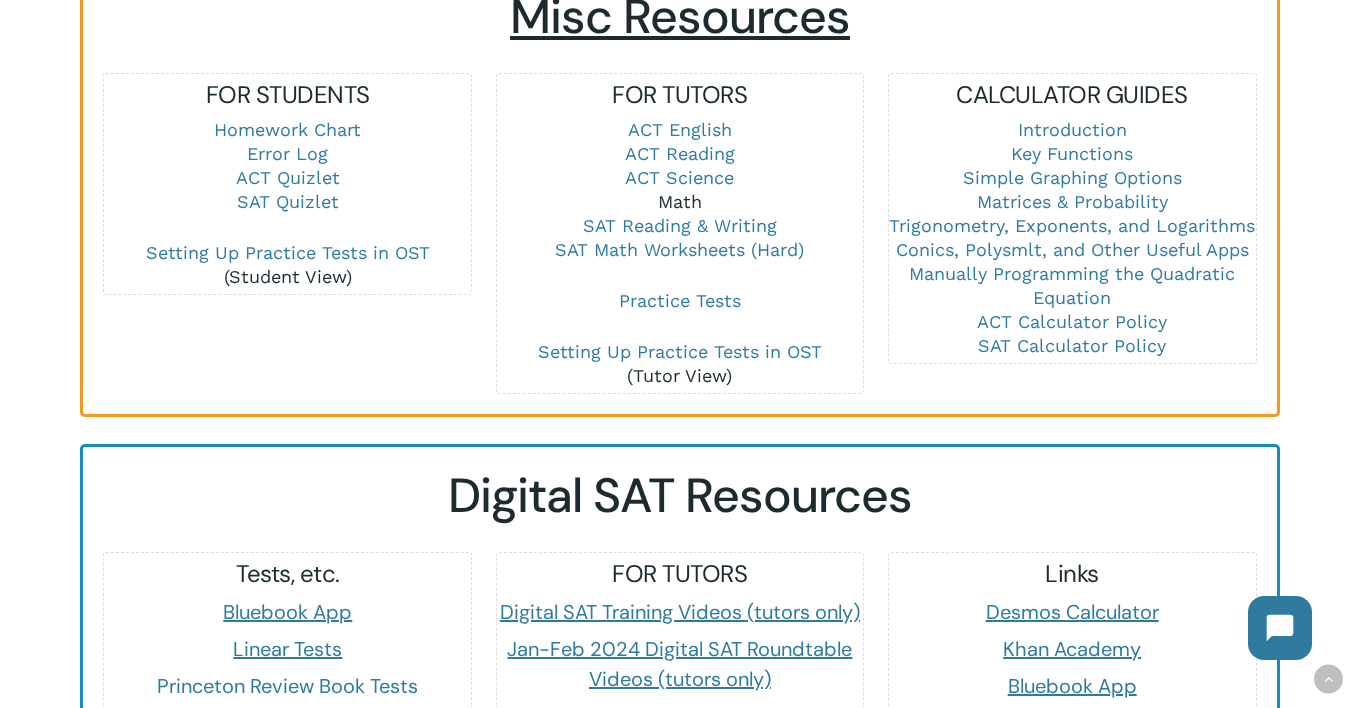 click on "Math" at bounding box center [680, 201] 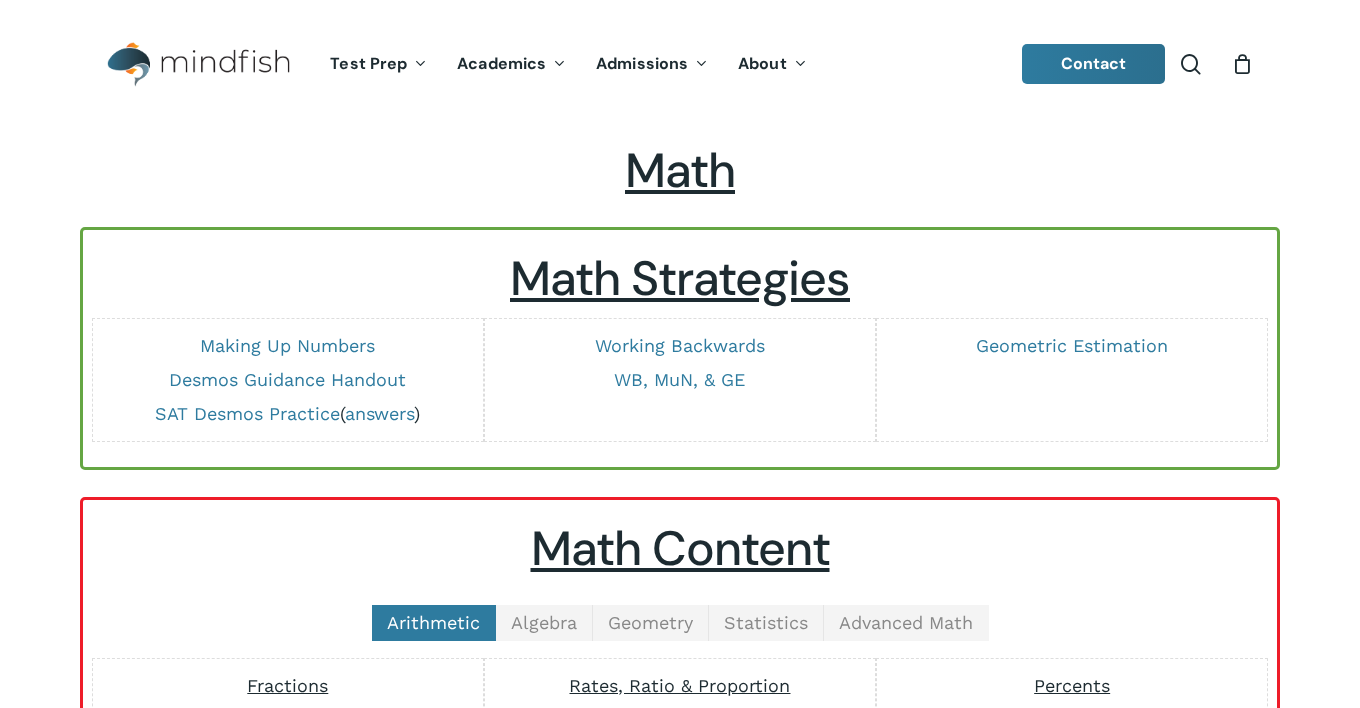 scroll, scrollTop: 0, scrollLeft: 0, axis: both 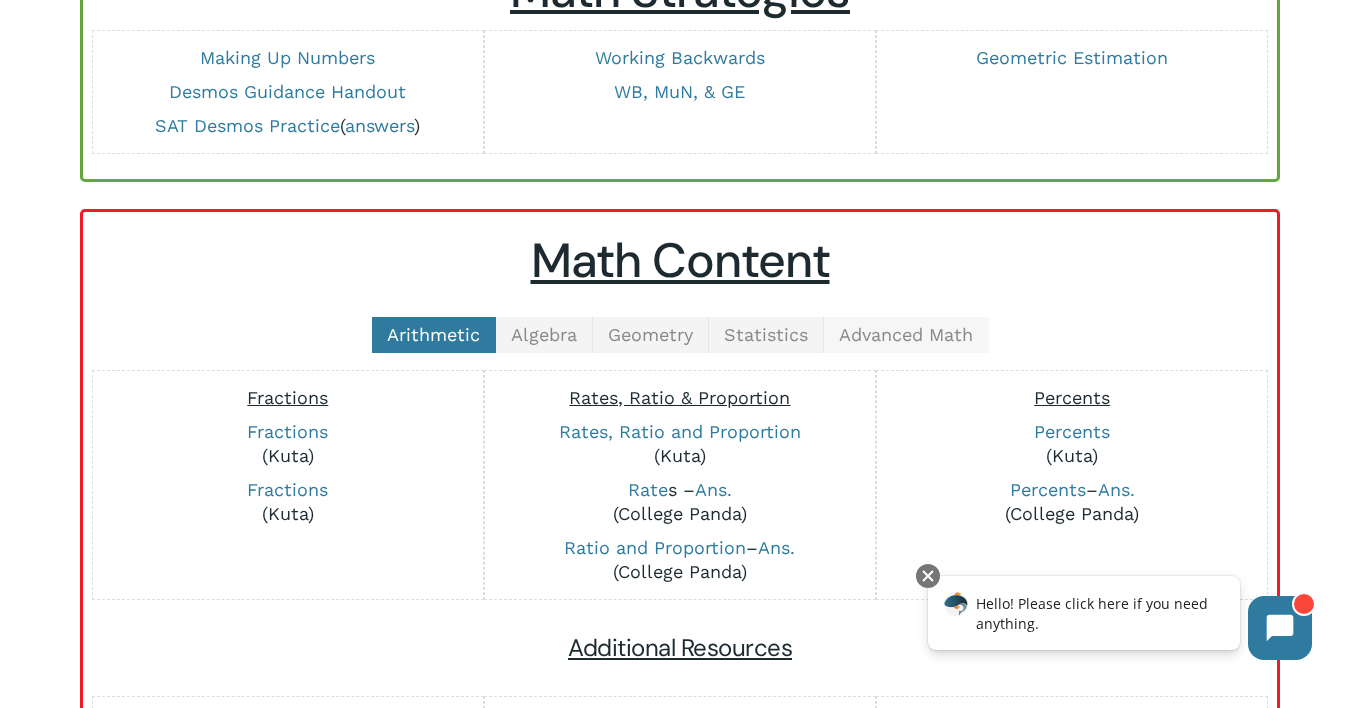 click on "Advanced Math" at bounding box center (906, 334) 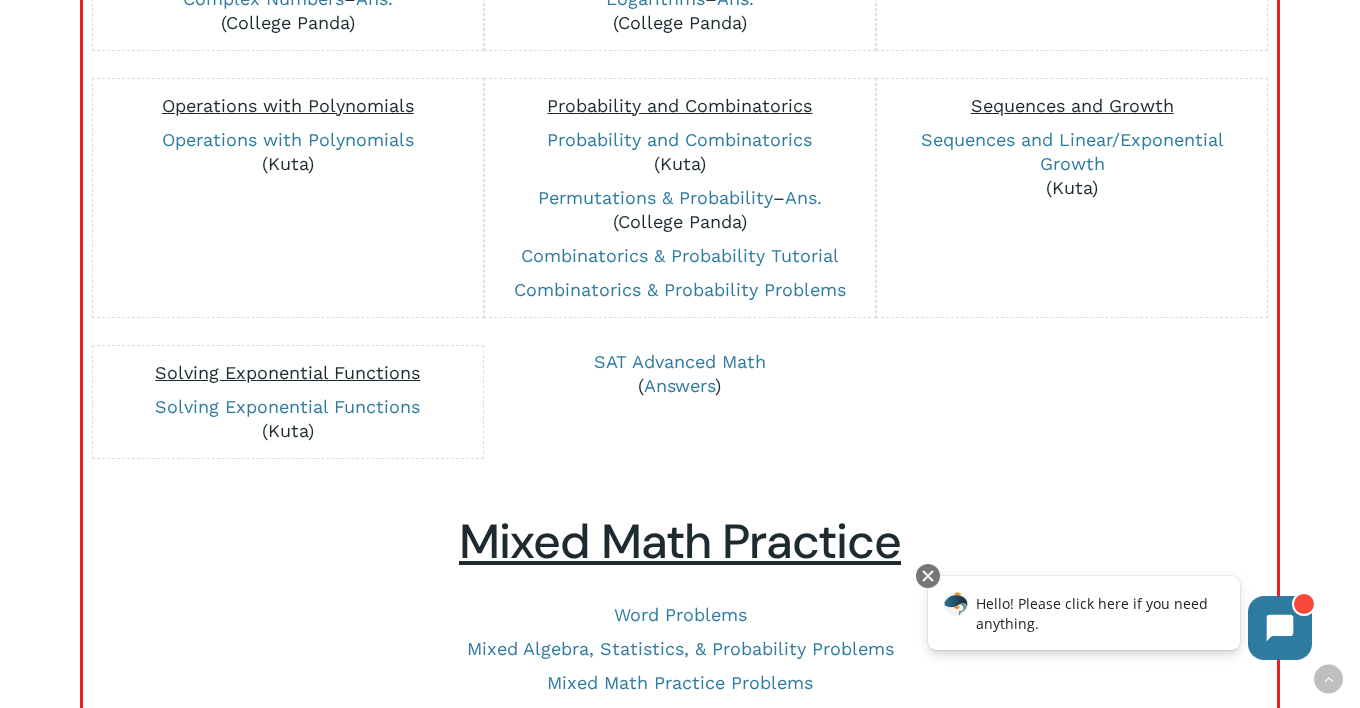 scroll, scrollTop: 763, scrollLeft: 0, axis: vertical 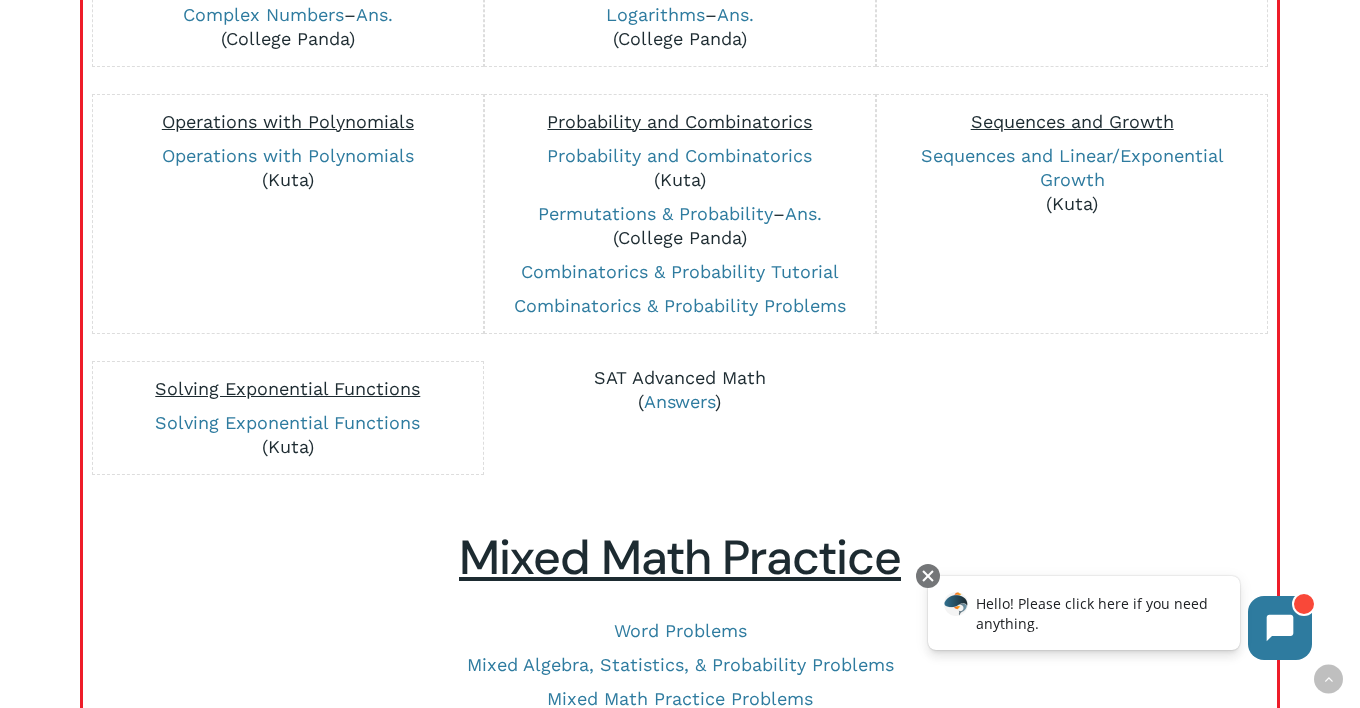 click on "SAT Advanced Math" at bounding box center (680, 377) 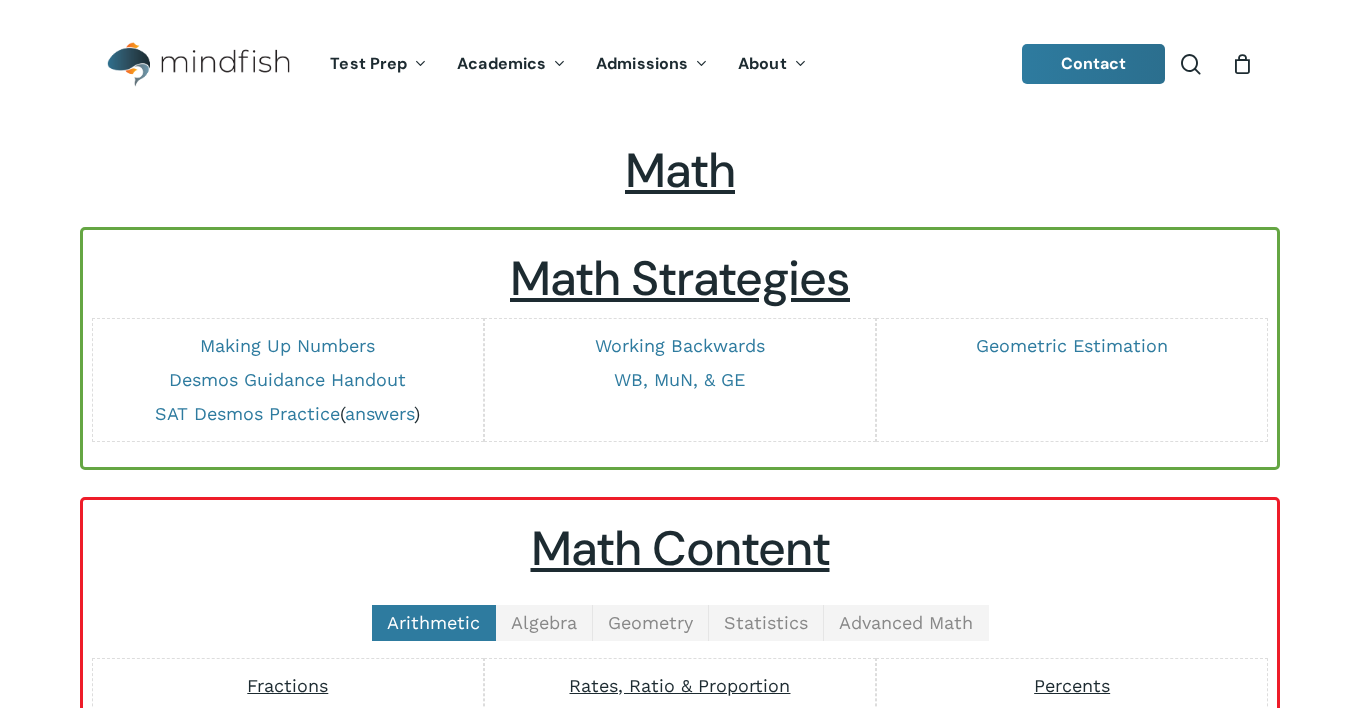 scroll, scrollTop: 763, scrollLeft: 0, axis: vertical 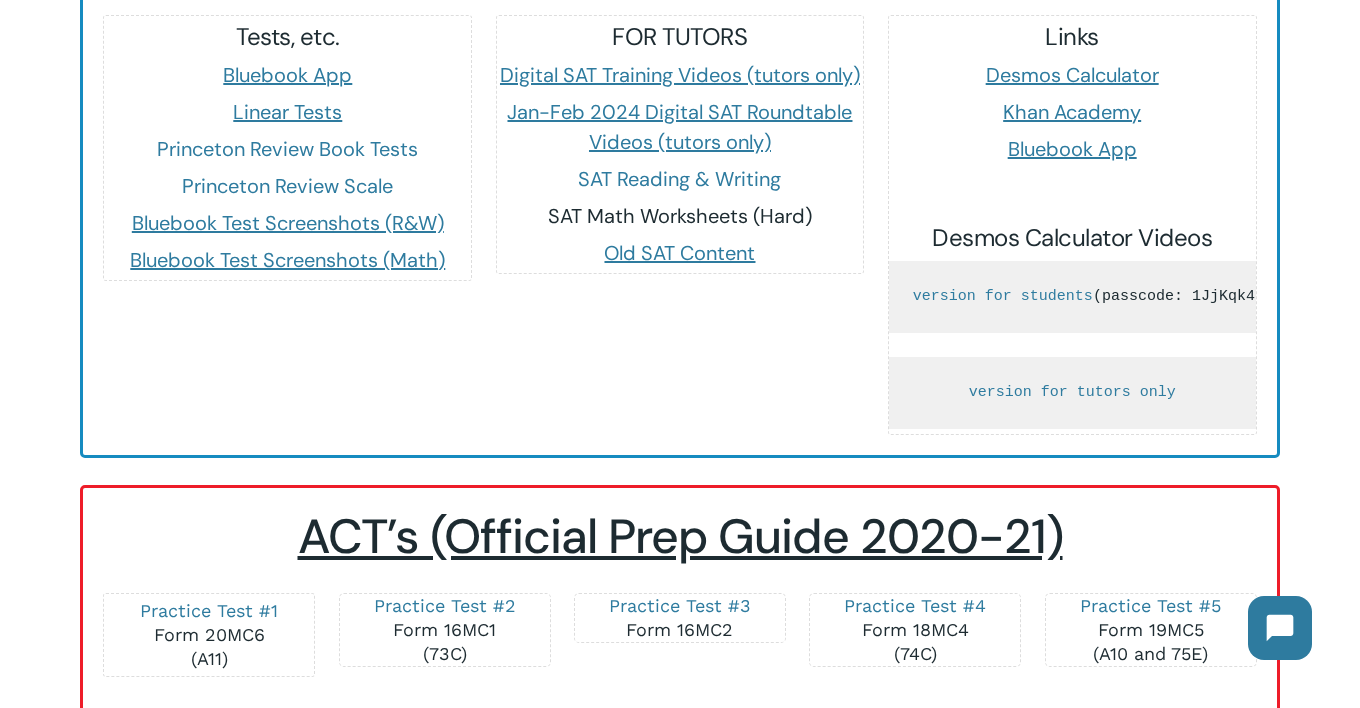 click on "SAT Math Worksheets (Hard)" at bounding box center [680, 216] 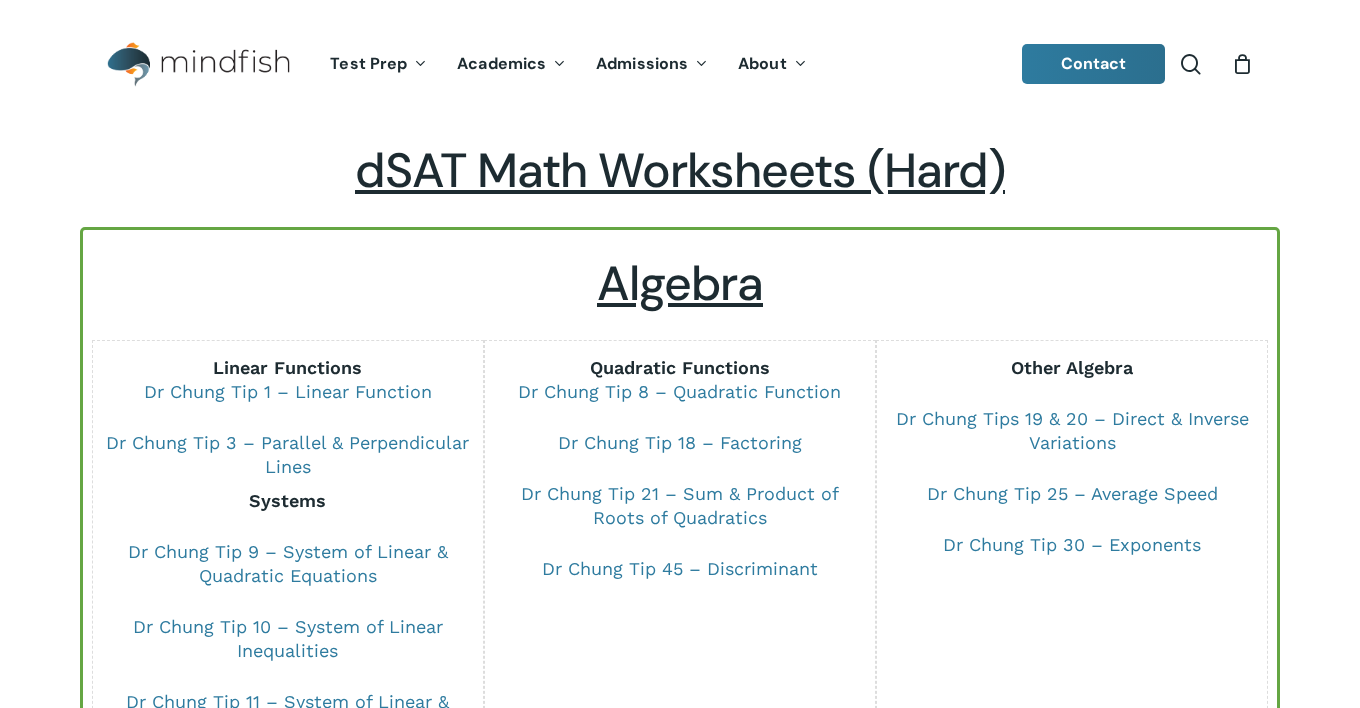 scroll, scrollTop: 0, scrollLeft: 0, axis: both 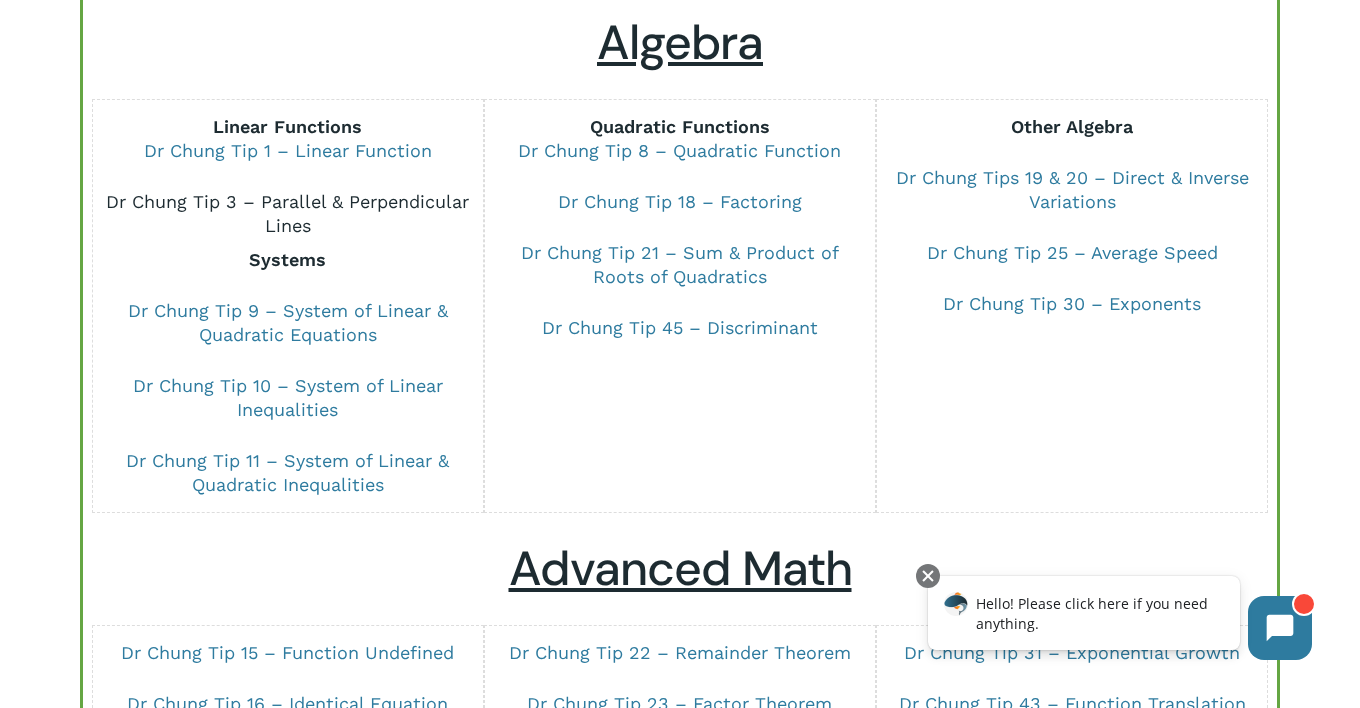 click on "Dr Chung Tip 3 – Parallel & Perpendicular Lines" at bounding box center (287, 213) 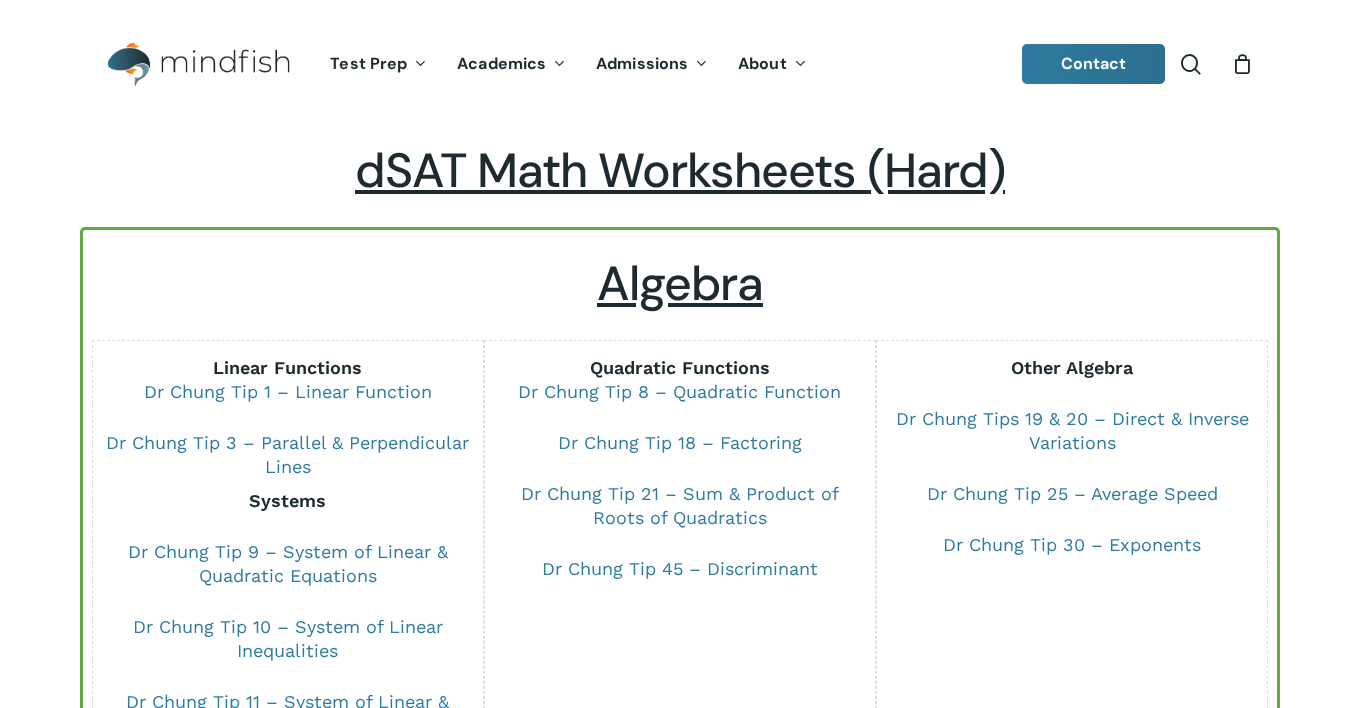 scroll, scrollTop: 241, scrollLeft: 0, axis: vertical 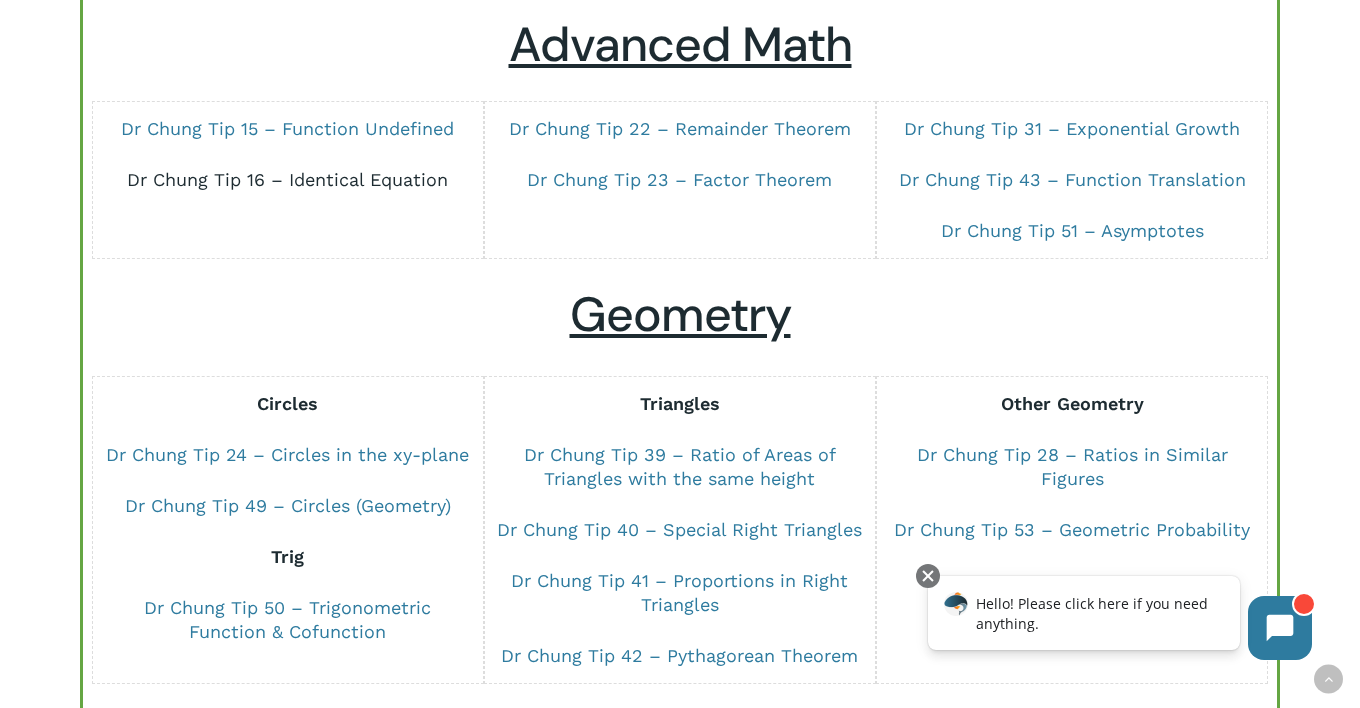 click on "Dr Chung Tip 16 – Identical Equation" at bounding box center [287, 179] 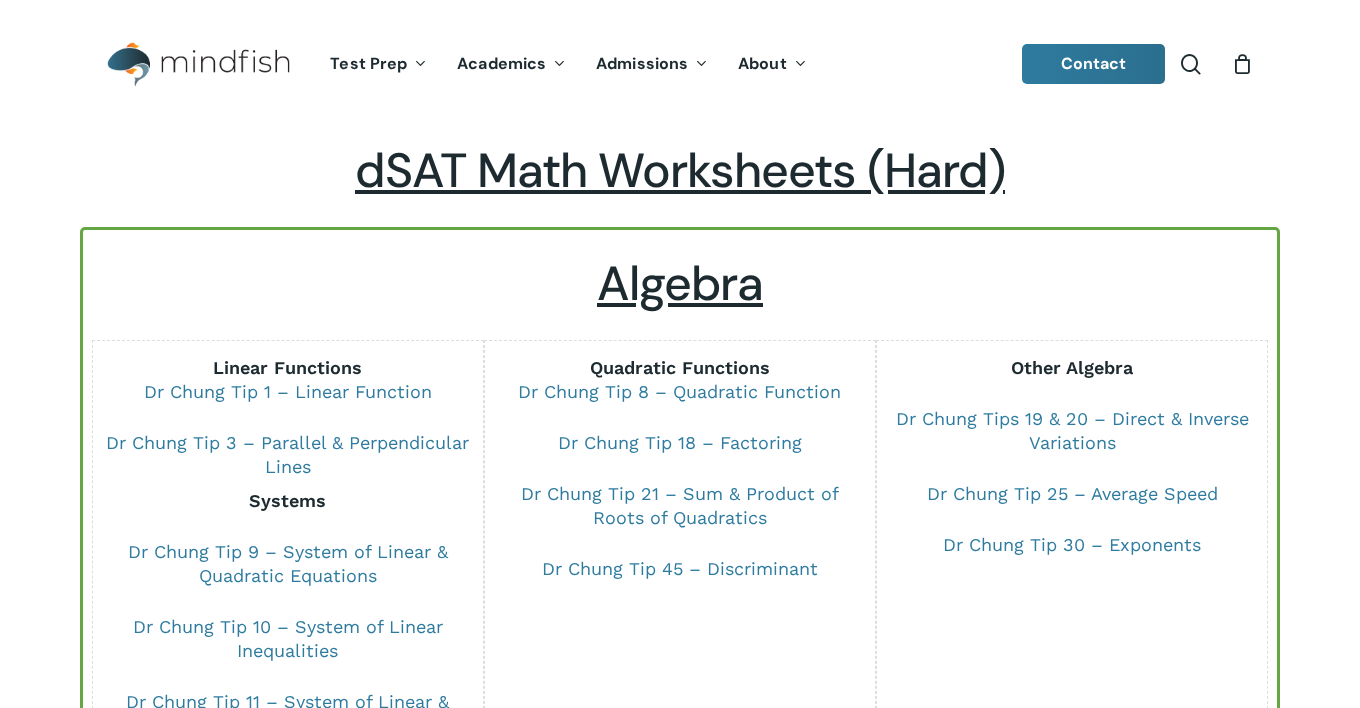 scroll, scrollTop: 765, scrollLeft: 0, axis: vertical 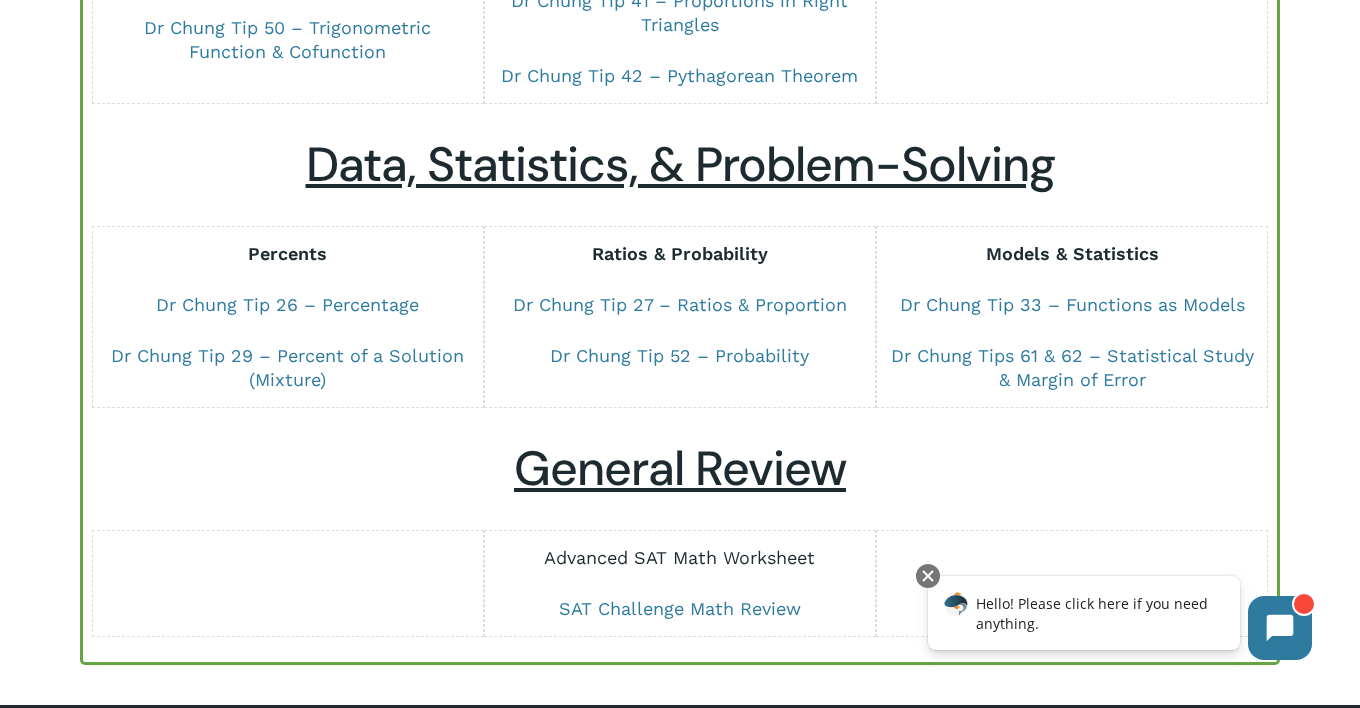 click on "Advanced SAT Math Worksheet" at bounding box center [679, 557] 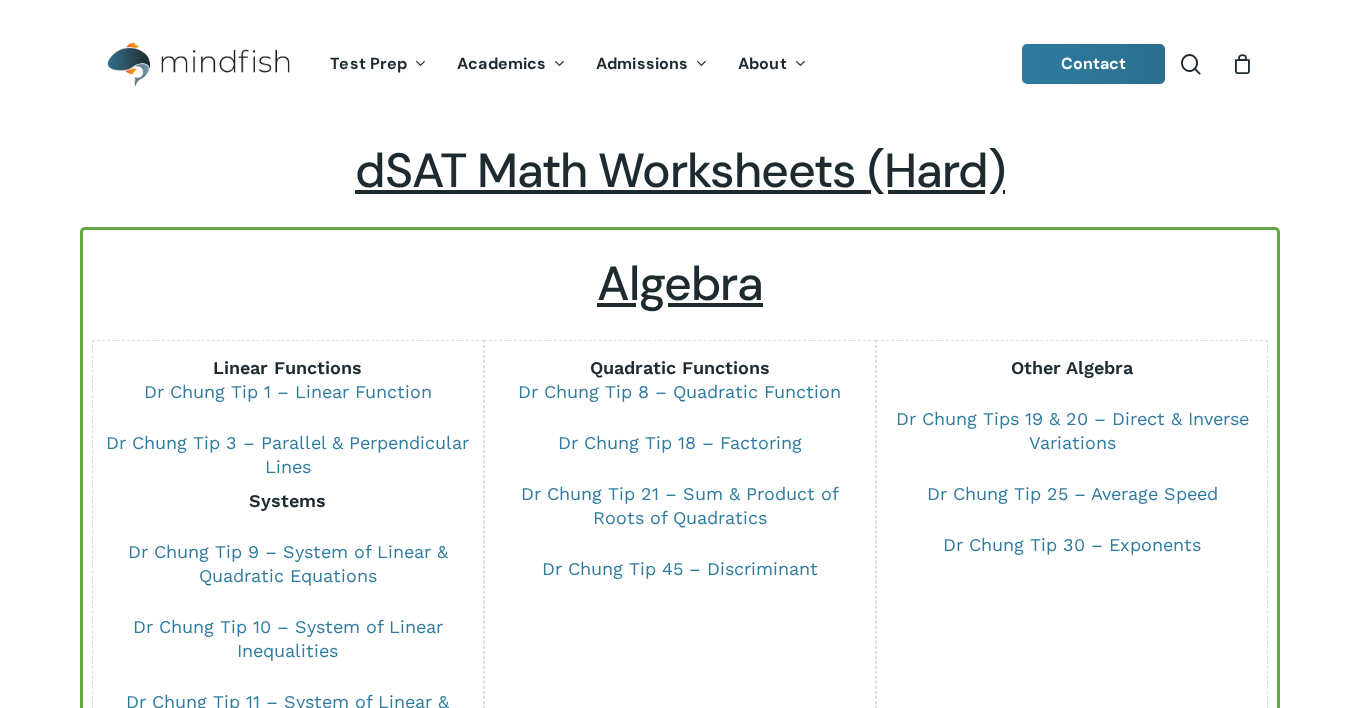scroll, scrollTop: 1345, scrollLeft: 0, axis: vertical 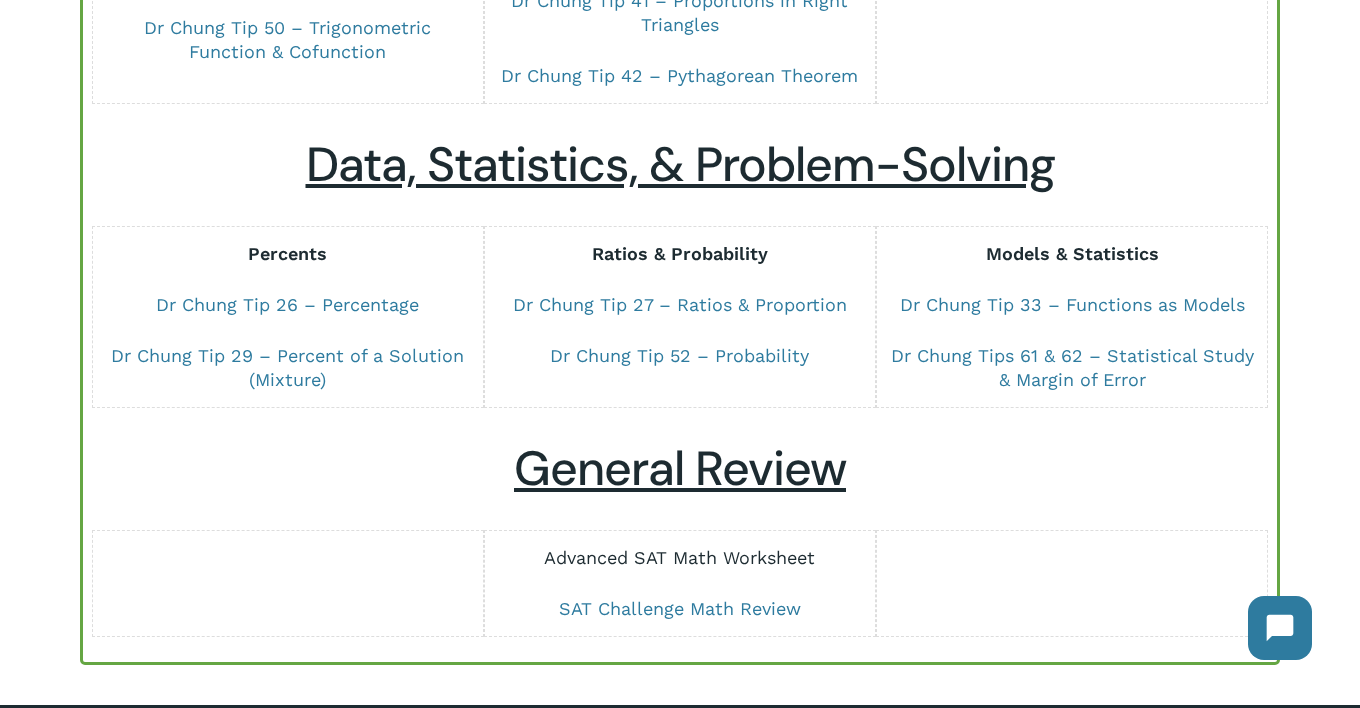 click on "Advanced SAT Math Worksheet" at bounding box center (679, 557) 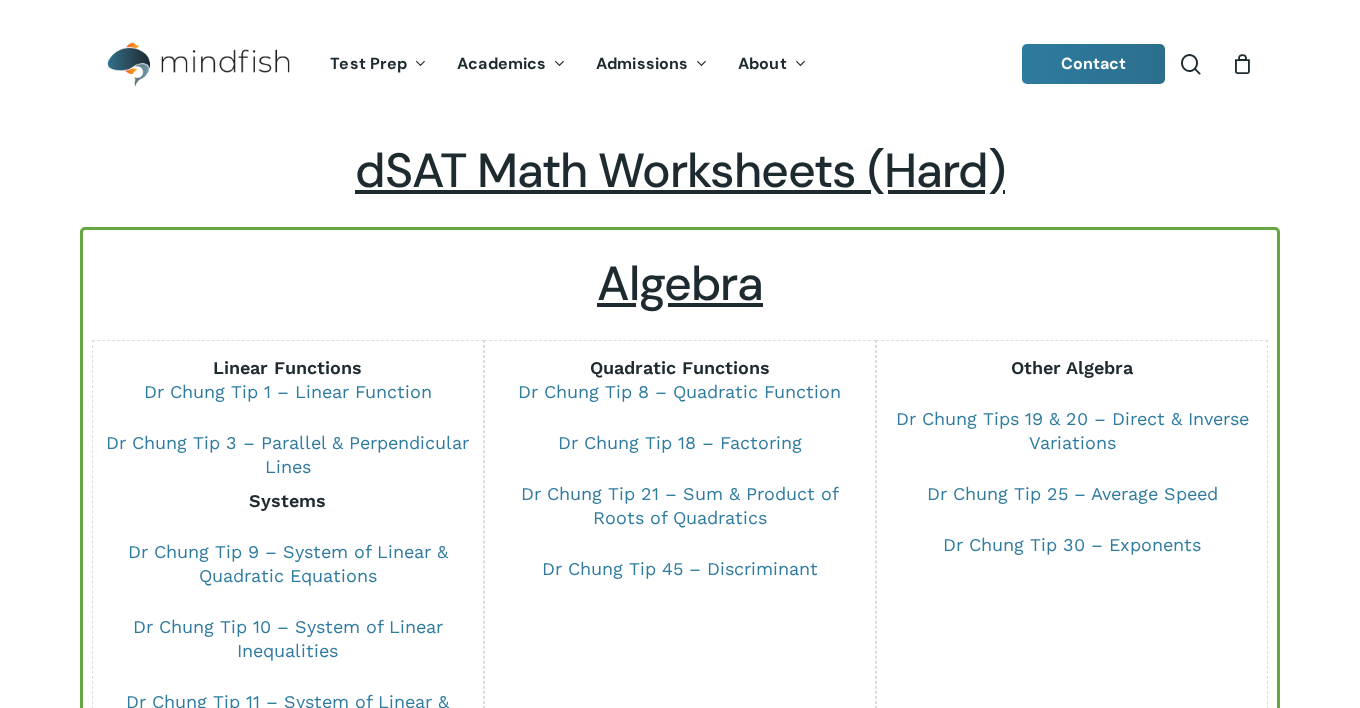 scroll, scrollTop: 1345, scrollLeft: 0, axis: vertical 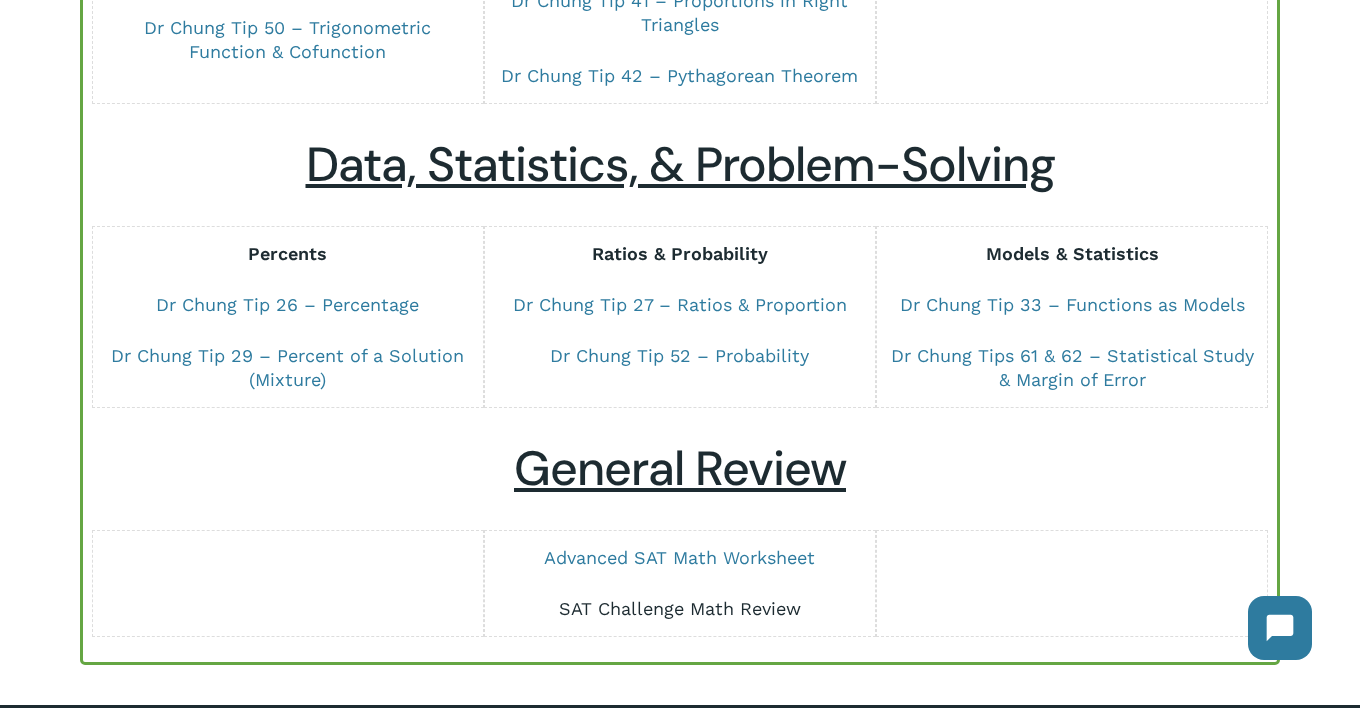 click on "SAT Challenge Math Review" at bounding box center (680, 608) 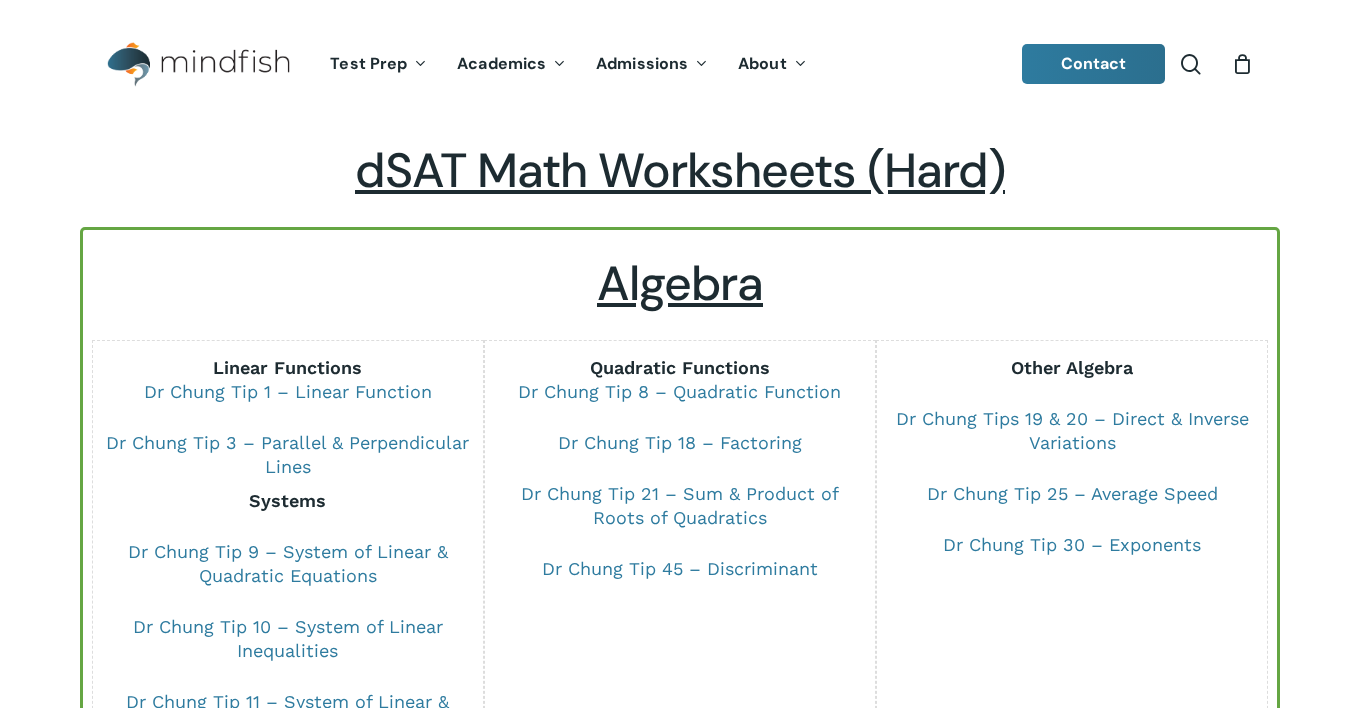 scroll, scrollTop: 1345, scrollLeft: 0, axis: vertical 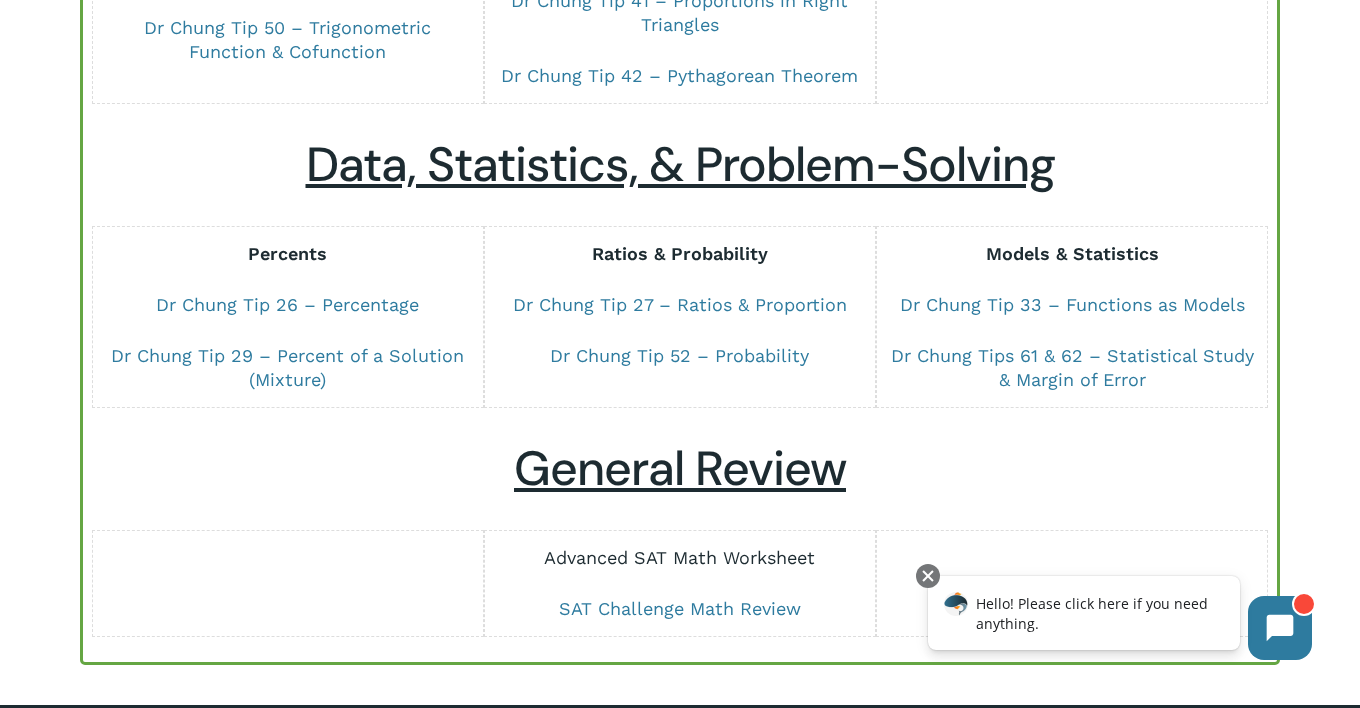 click on "Advanced SAT Math Worksheet" at bounding box center (679, 557) 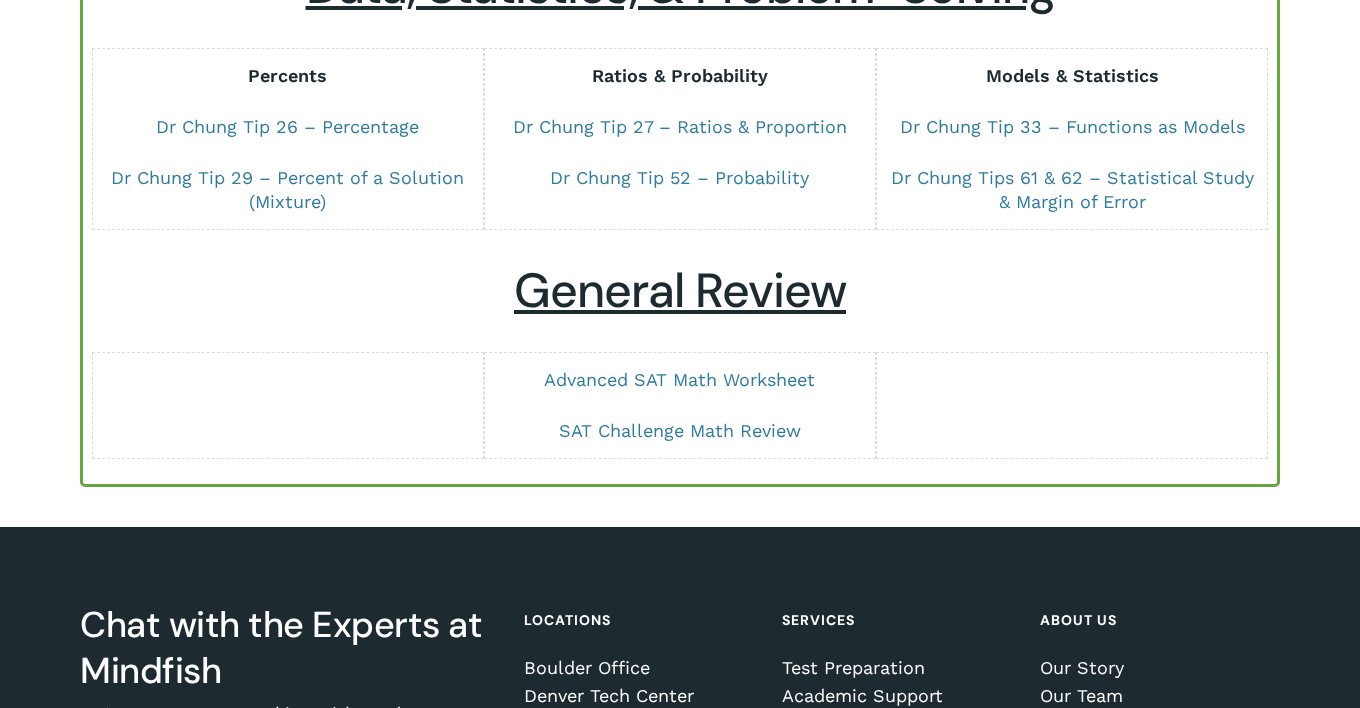 scroll, scrollTop: 0, scrollLeft: 0, axis: both 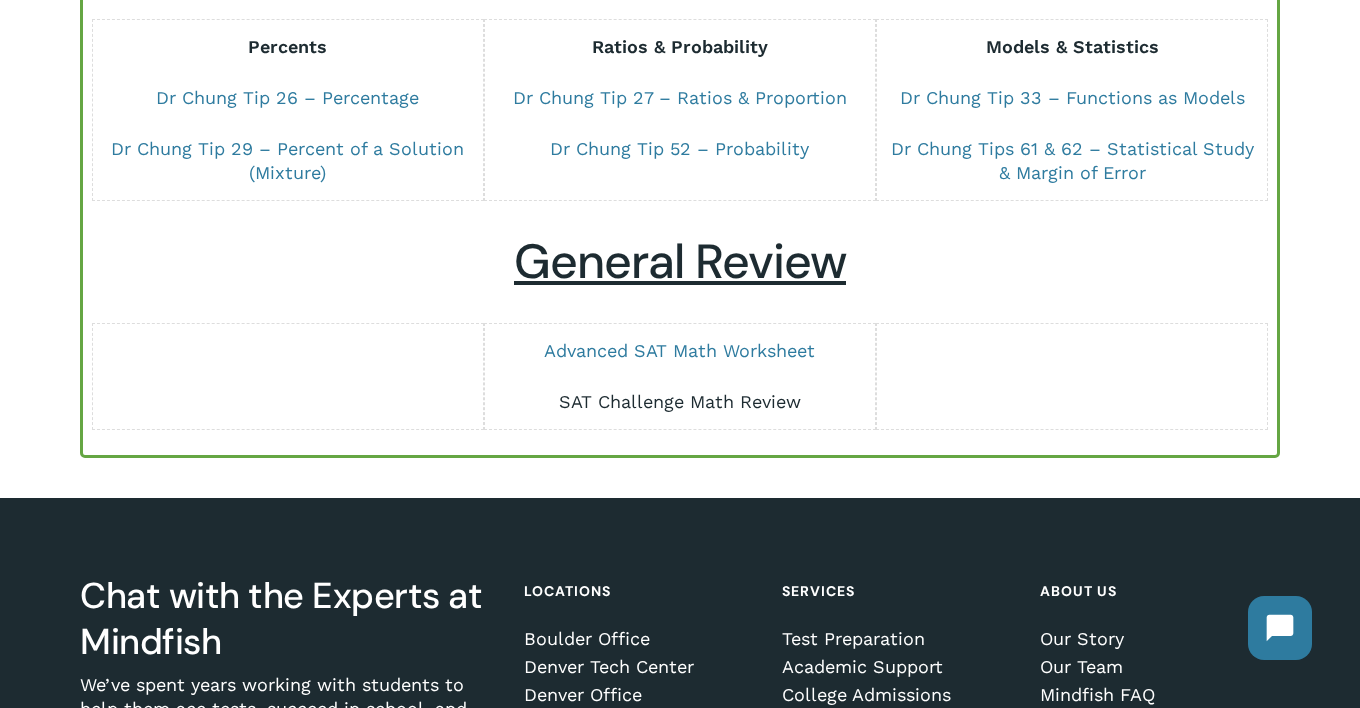 click on "SAT Challenge Math Review" at bounding box center [680, 401] 